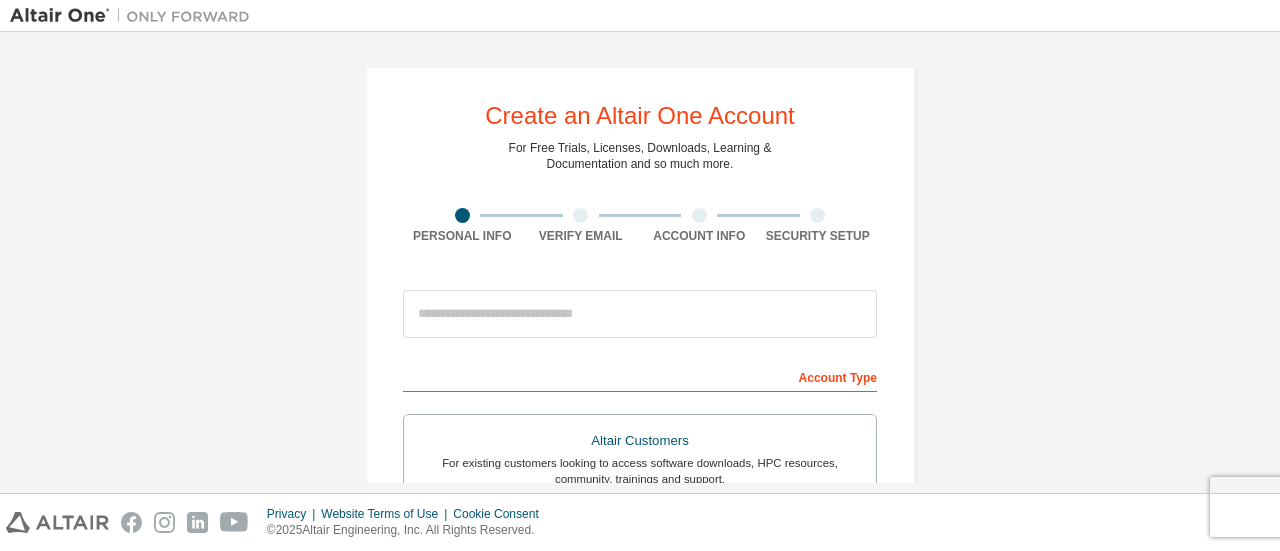 scroll, scrollTop: 0, scrollLeft: 0, axis: both 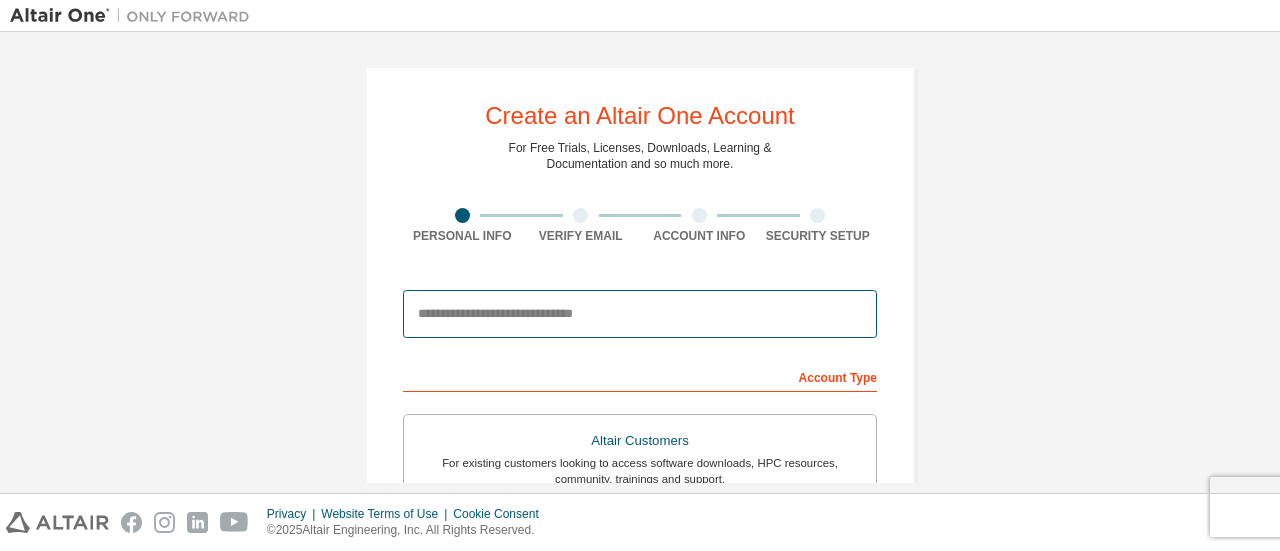 click at bounding box center (640, 314) 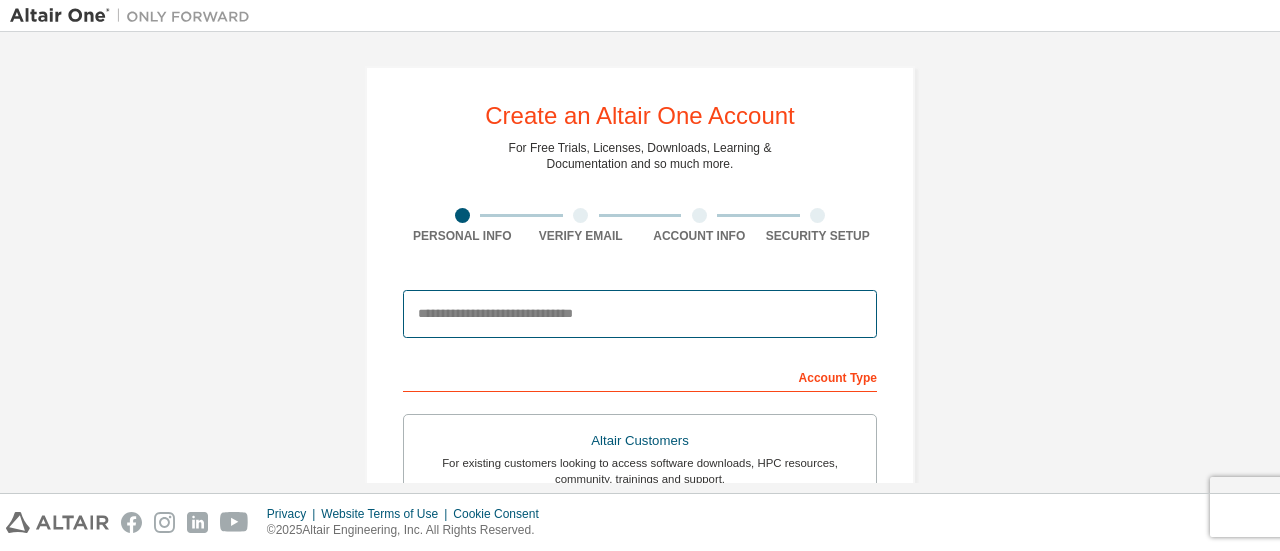 type on "**********" 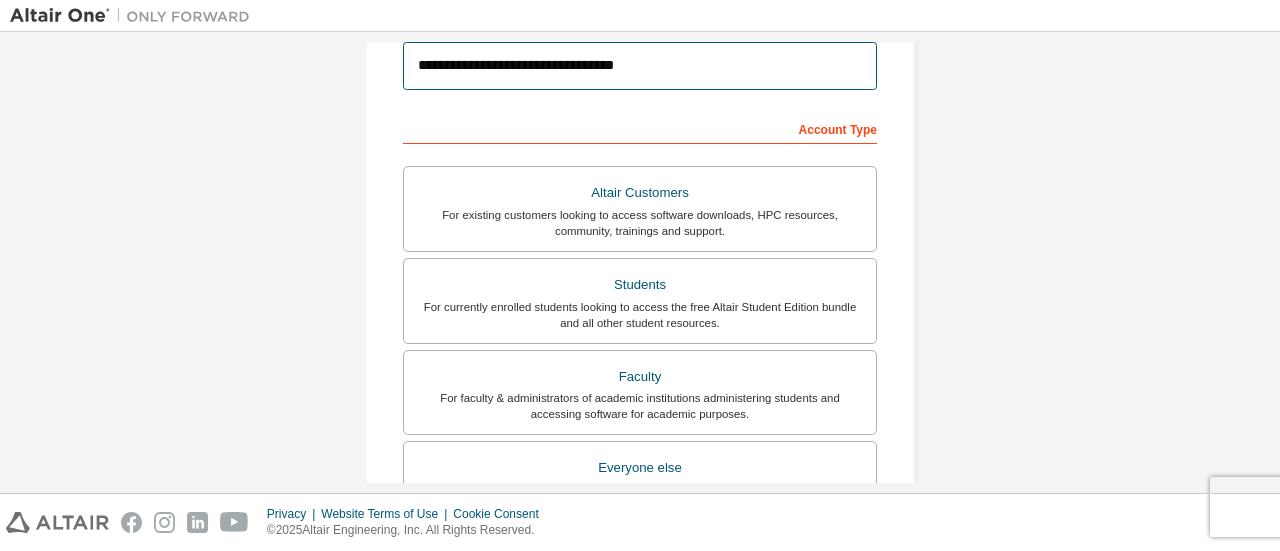 scroll, scrollTop: 272, scrollLeft: 0, axis: vertical 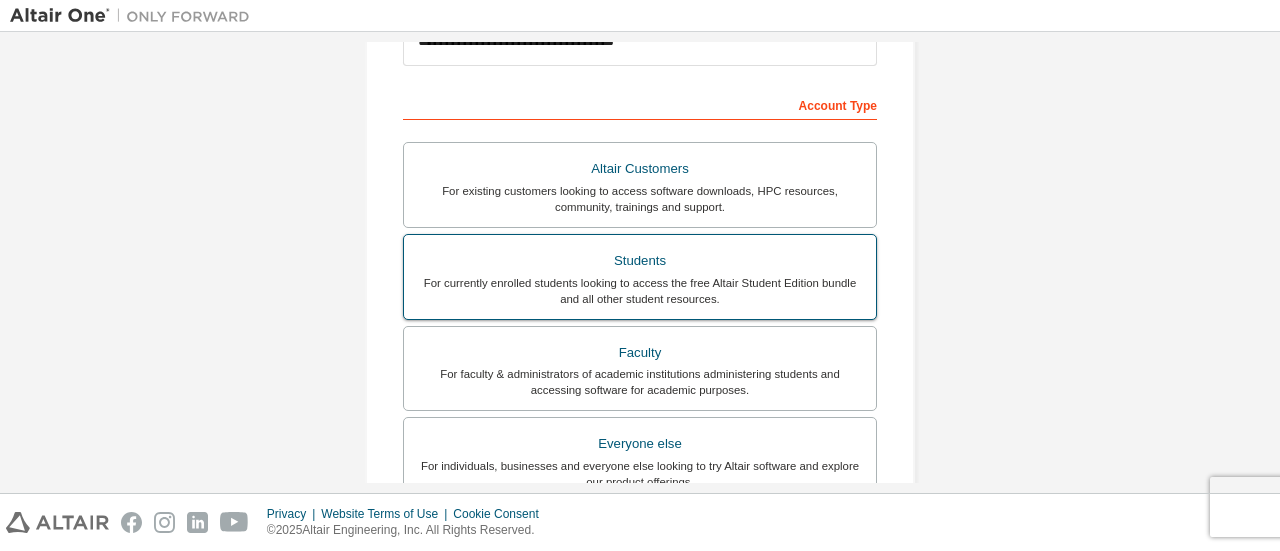 click on "For currently enrolled students looking to access the free Altair Student Edition bundle and all other student resources." at bounding box center (640, 291) 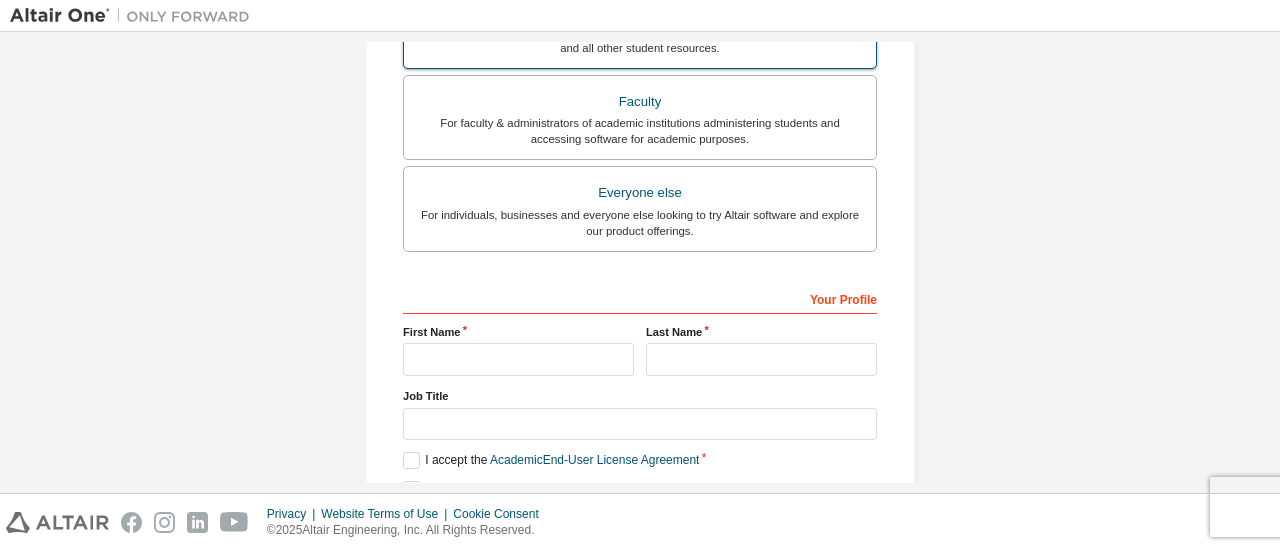 scroll, scrollTop: 612, scrollLeft: 0, axis: vertical 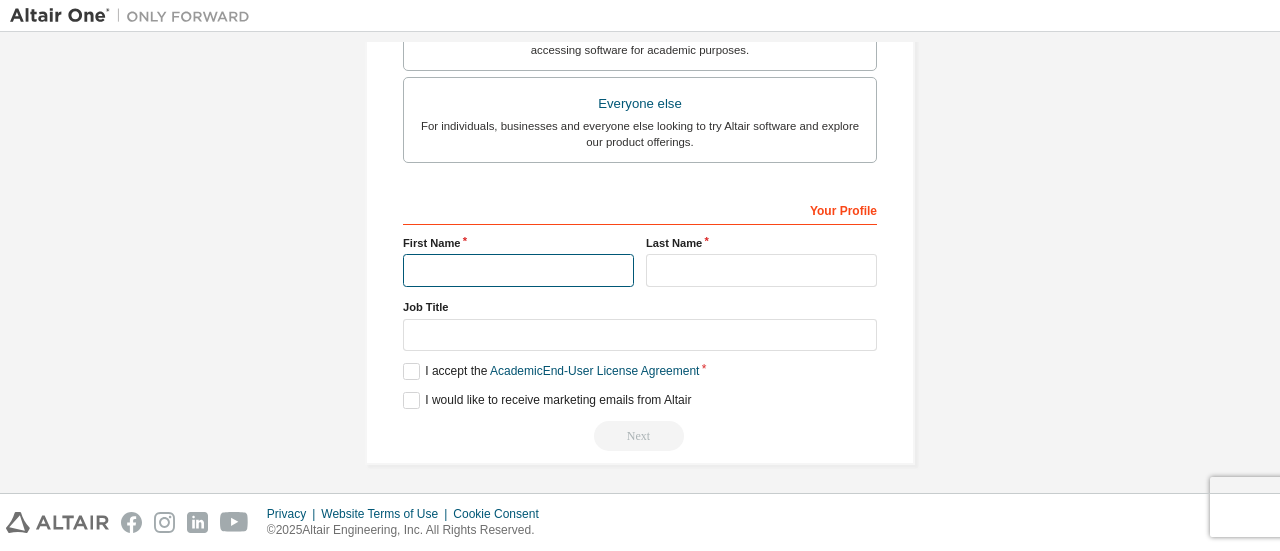click at bounding box center (518, 270) 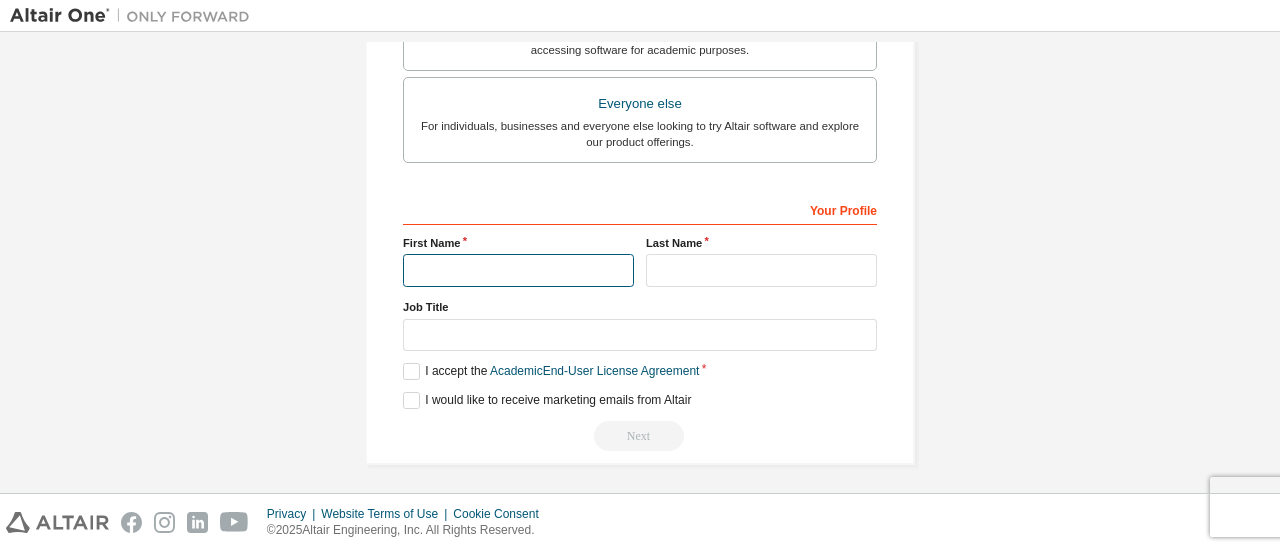 type on "*******" 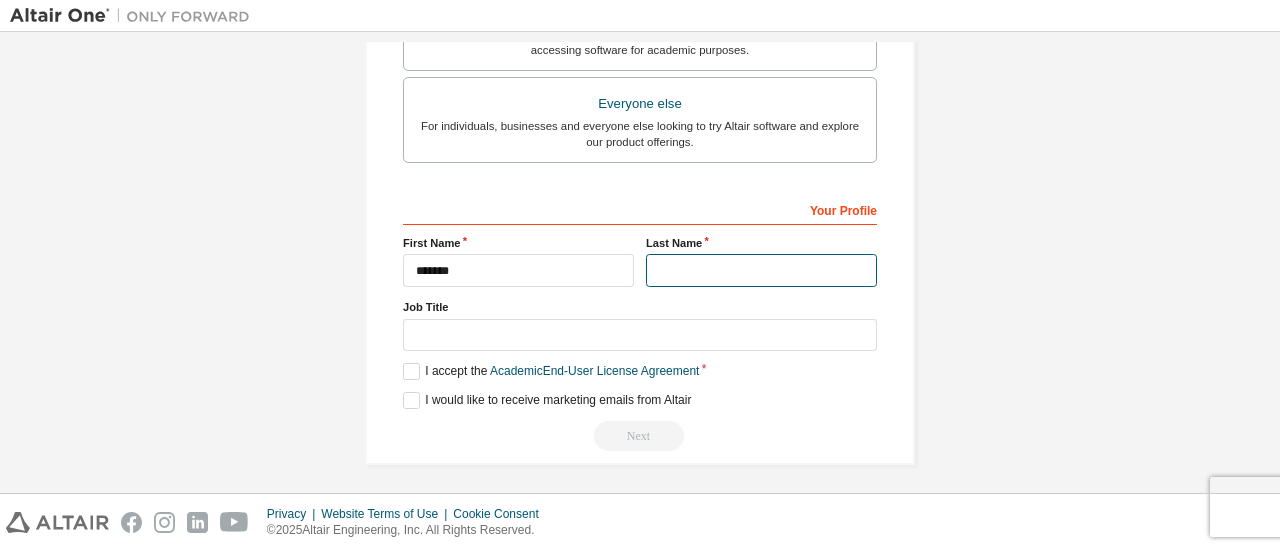 type on "*******" 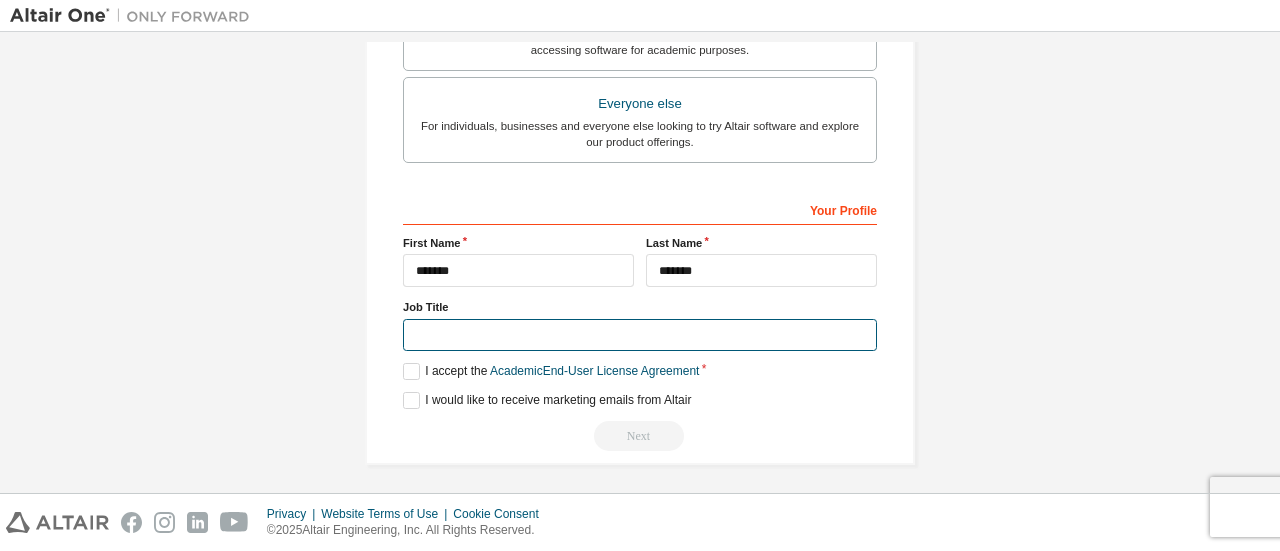 click at bounding box center (640, 335) 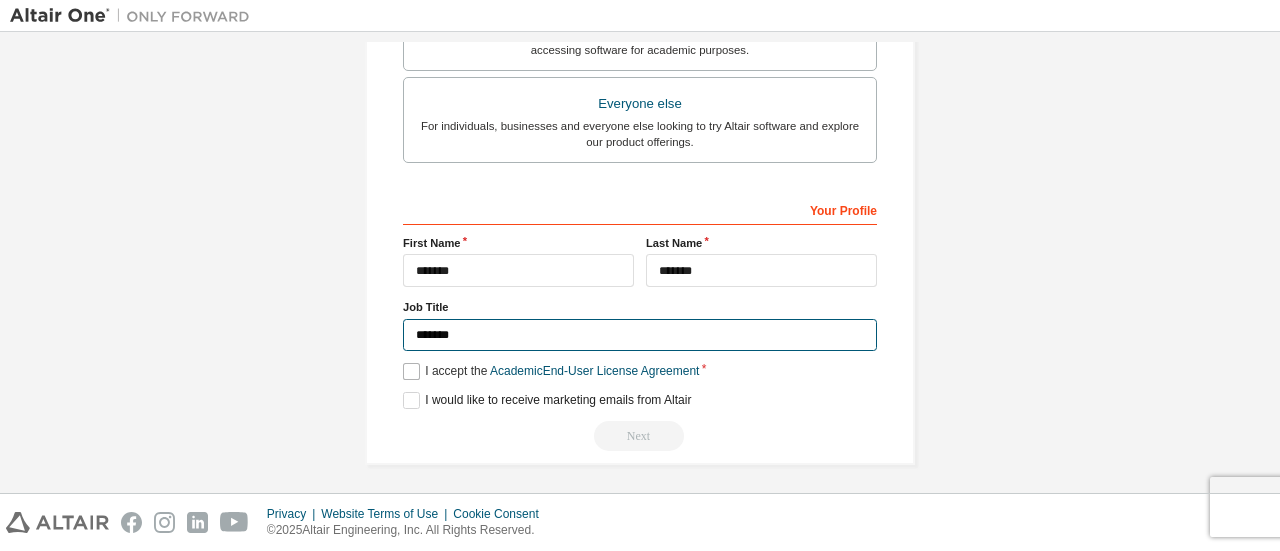 type on "*******" 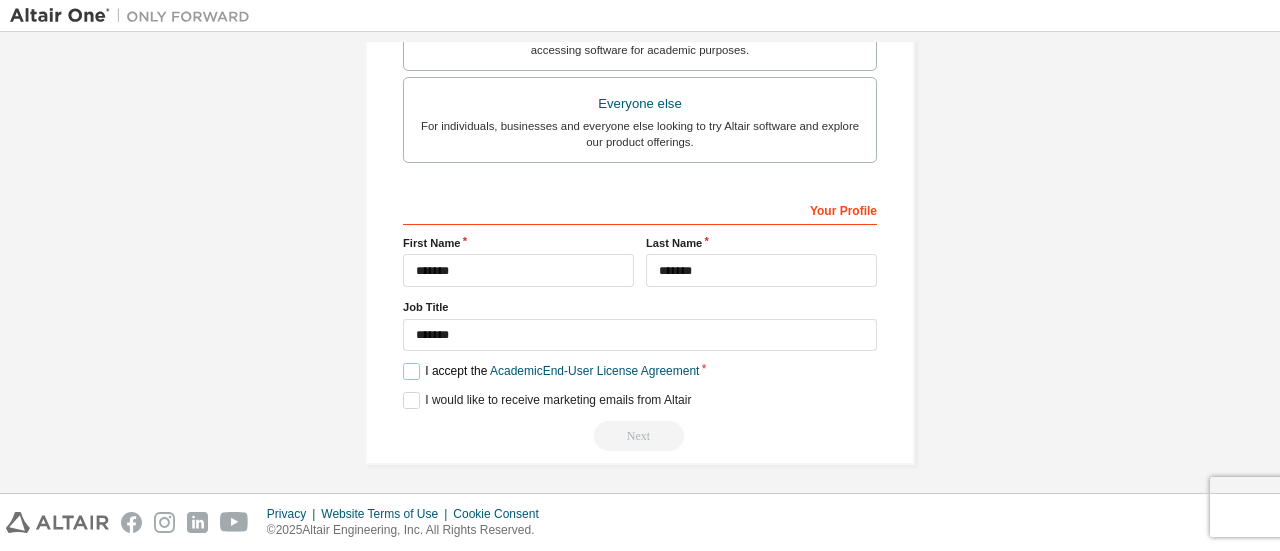 click on "I accept the   Academic   End-User License Agreement" at bounding box center [551, 371] 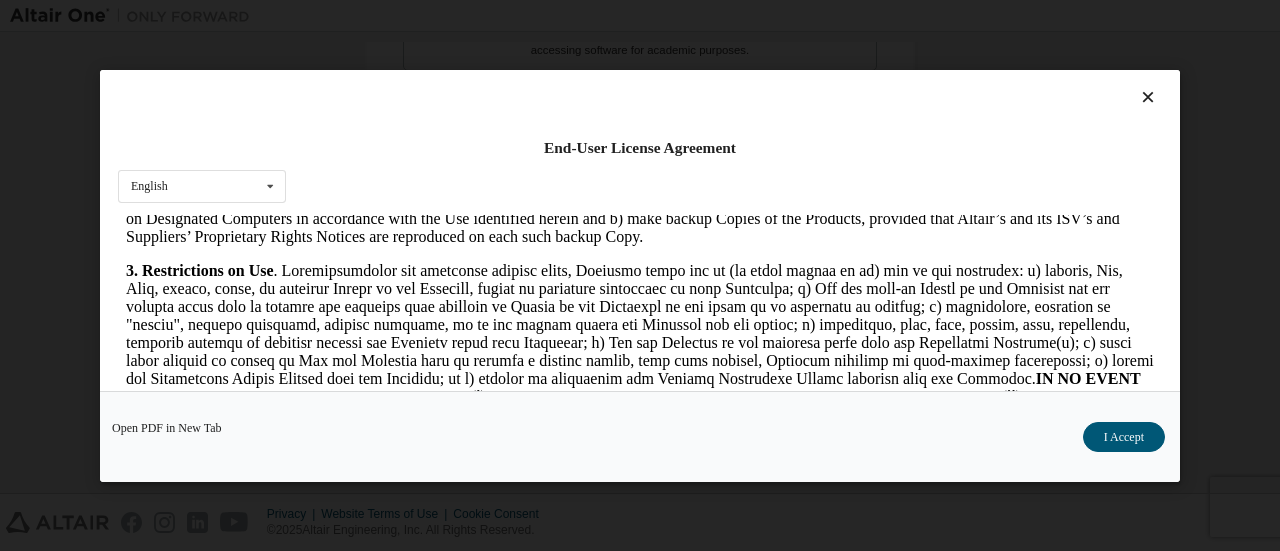 scroll, scrollTop: 1354, scrollLeft: 0, axis: vertical 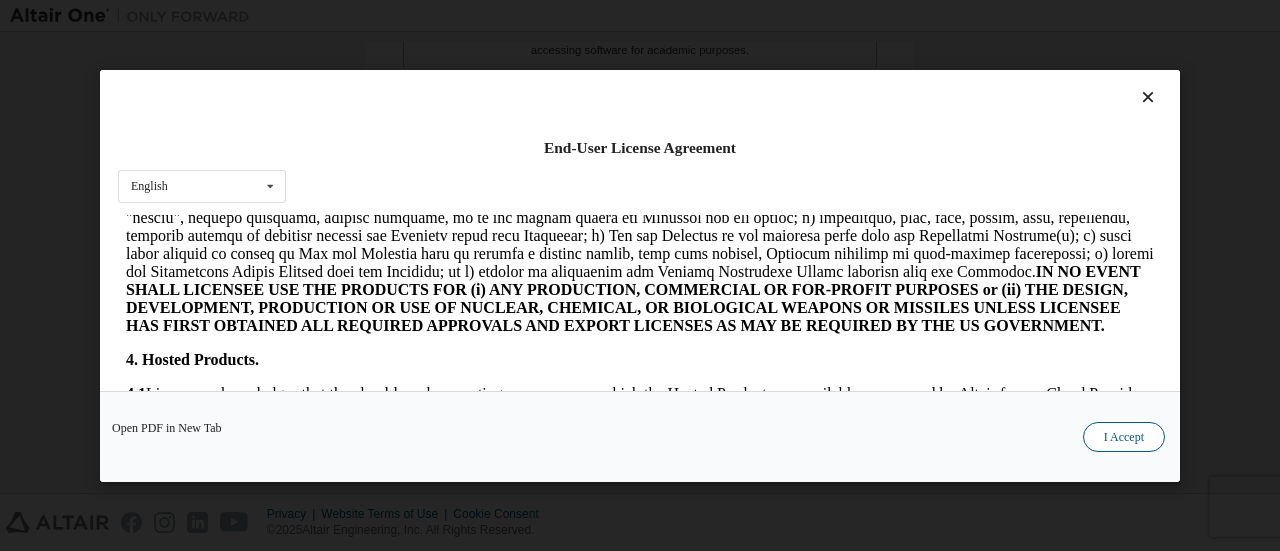 click on "I Accept" at bounding box center (1124, 436) 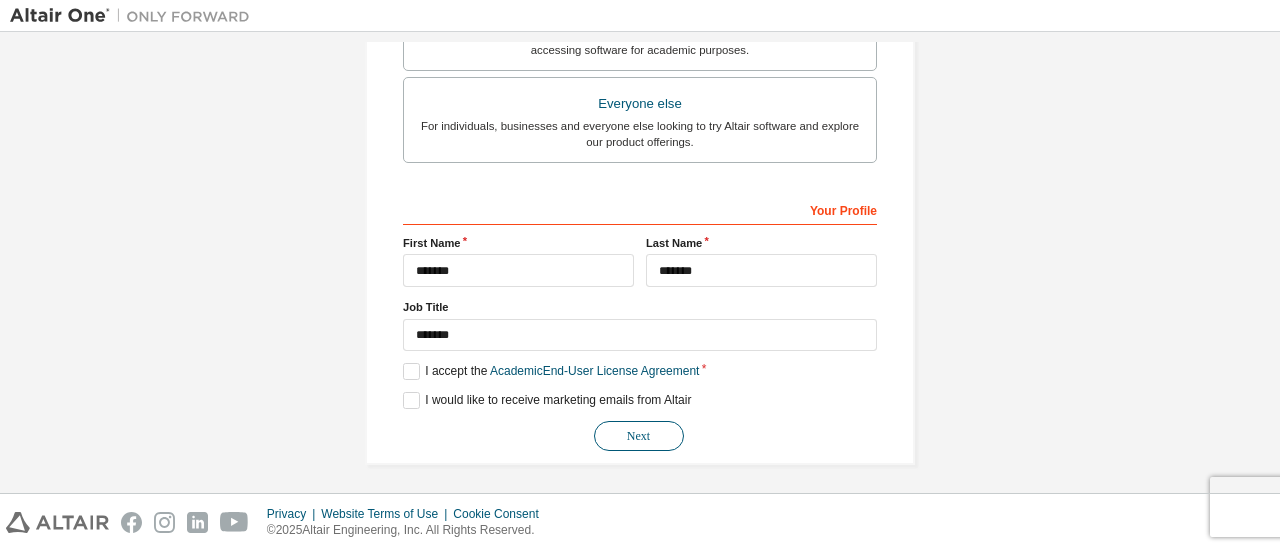 click on "Next" at bounding box center (639, 436) 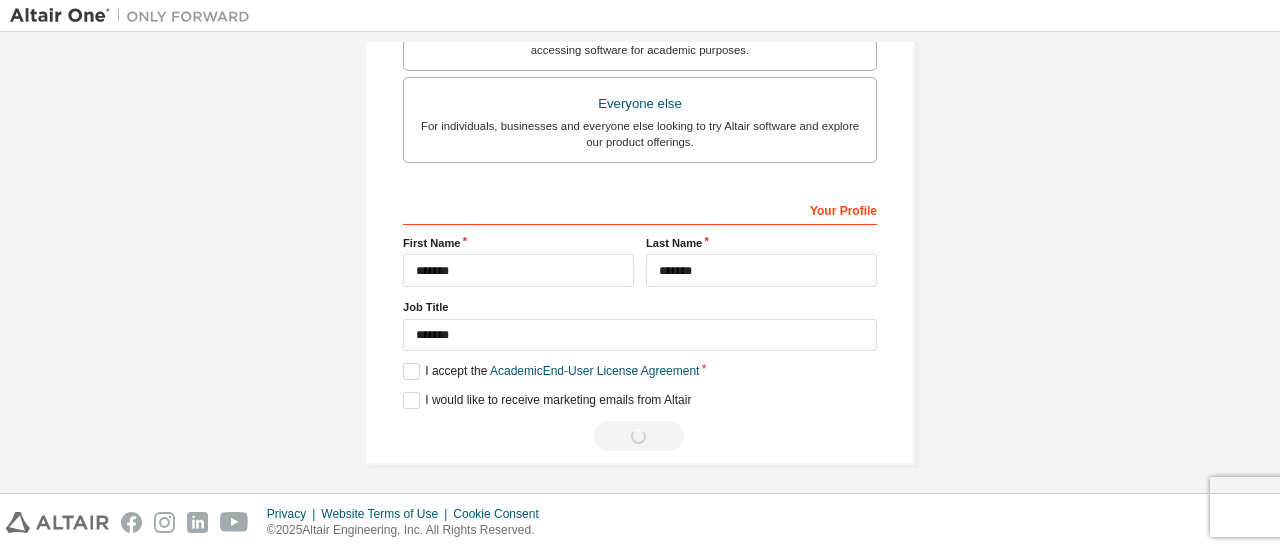 scroll, scrollTop: 34, scrollLeft: 0, axis: vertical 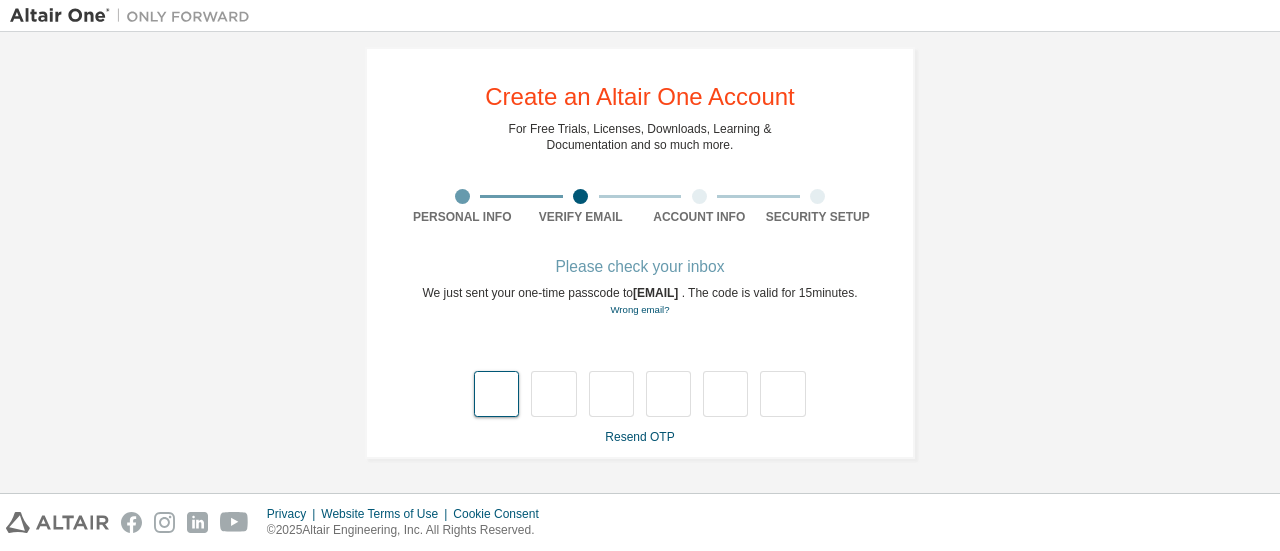 type on "*" 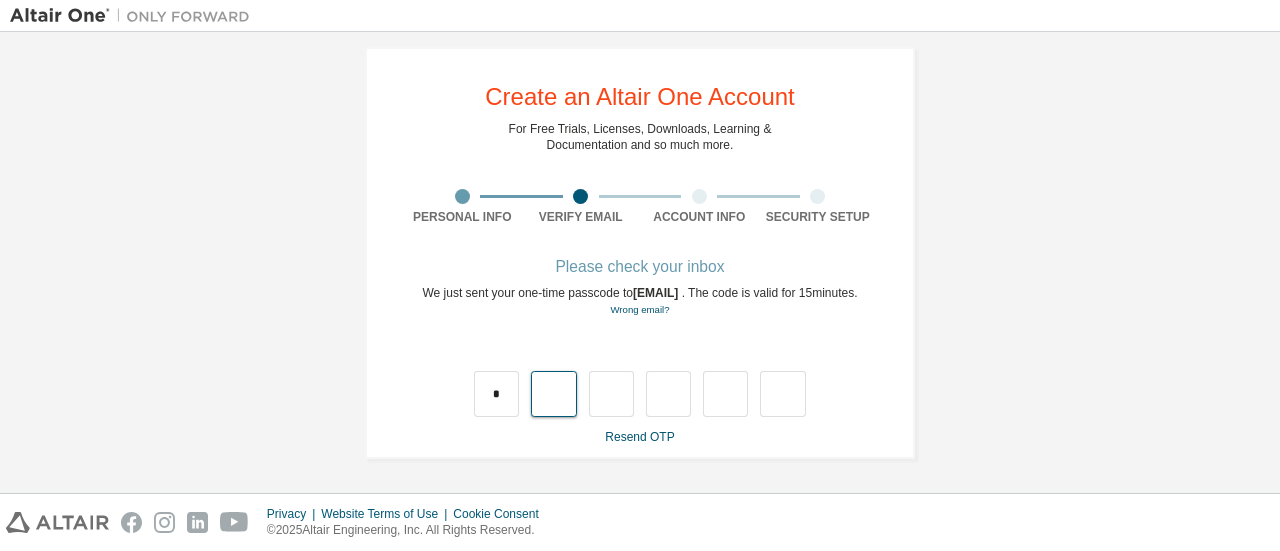type on "*" 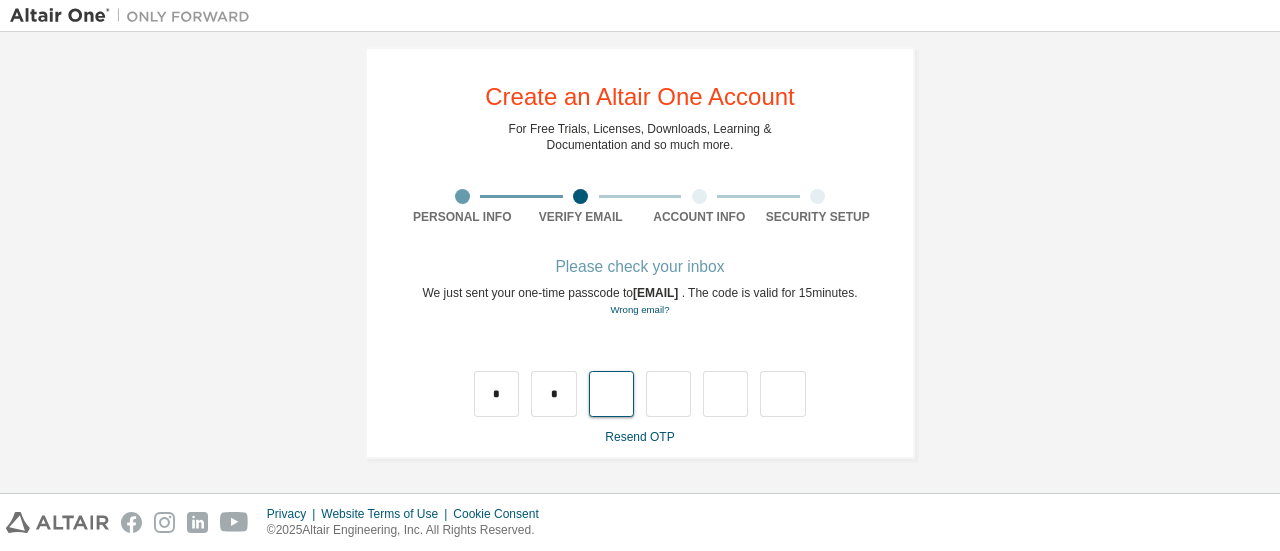 type on "*" 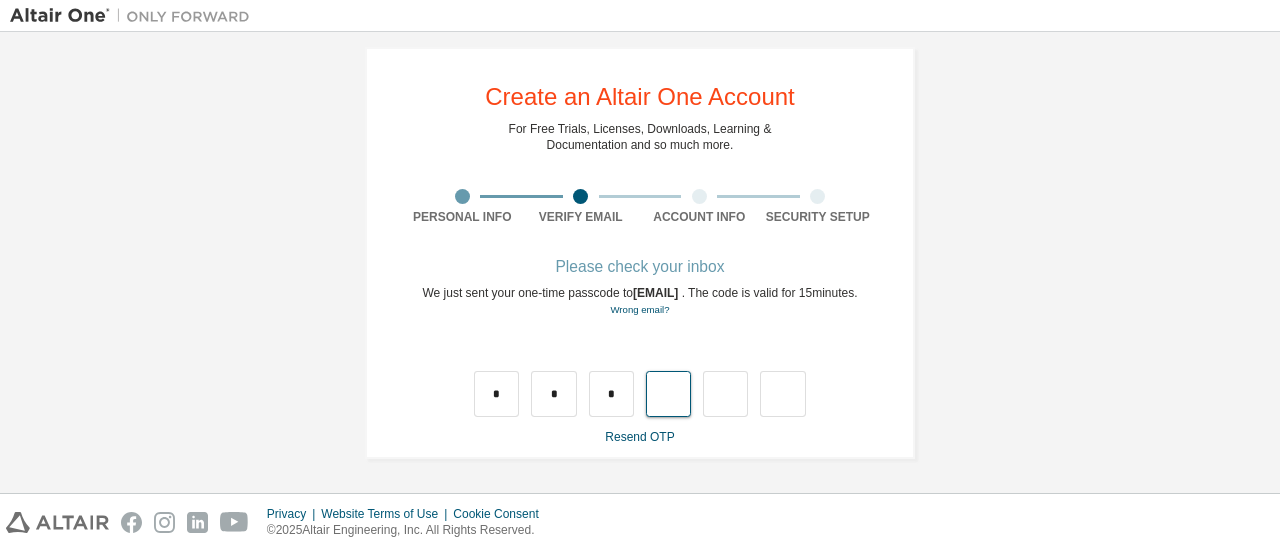 type on "*" 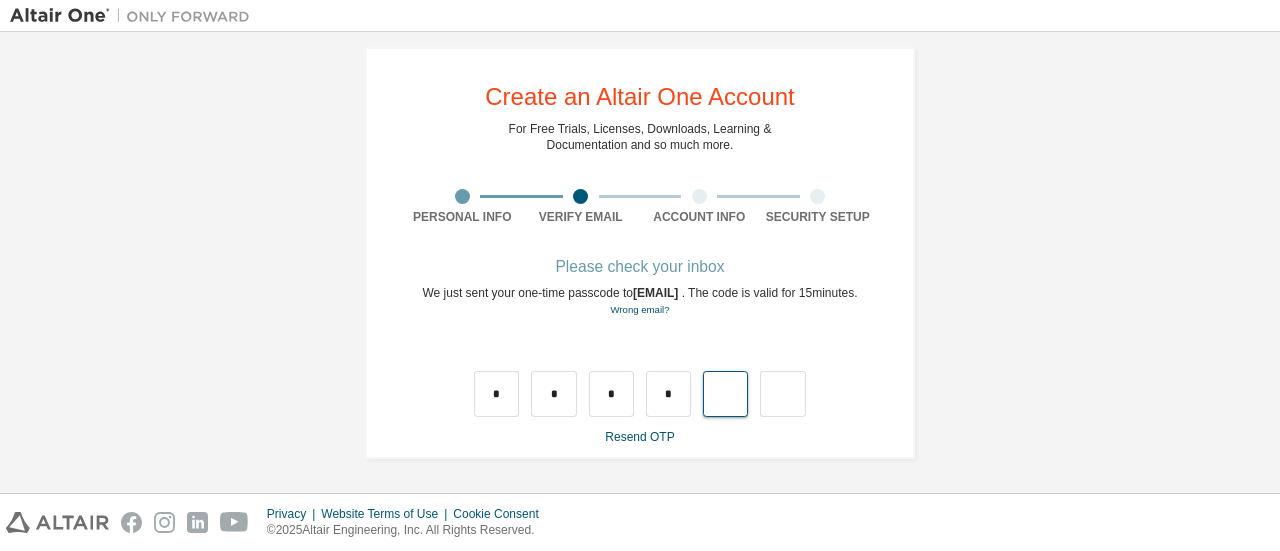type on "*" 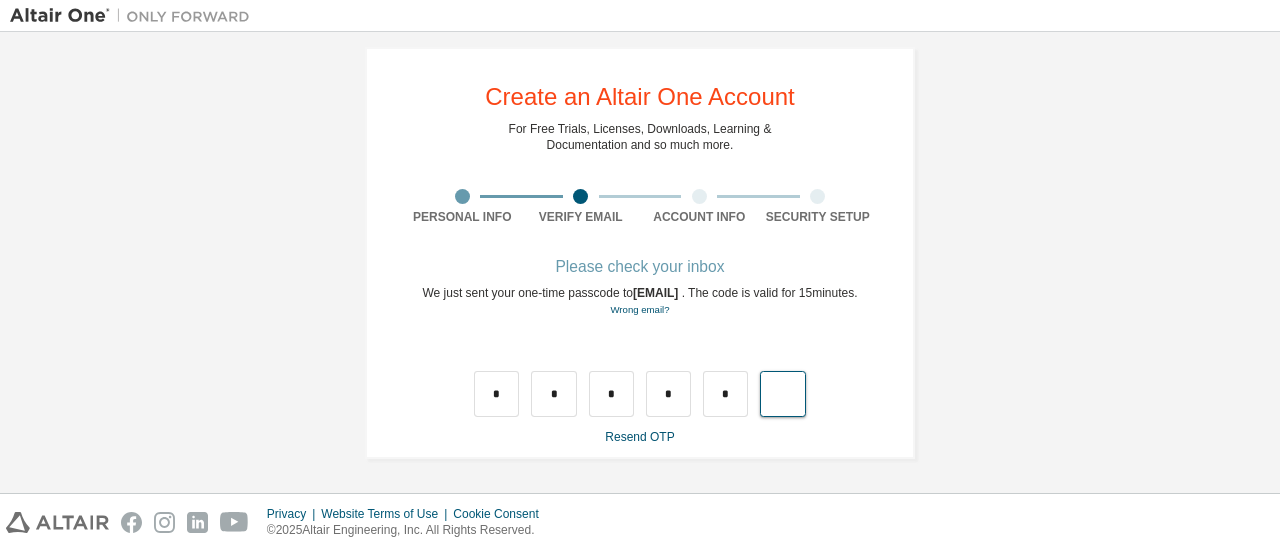 type on "*" 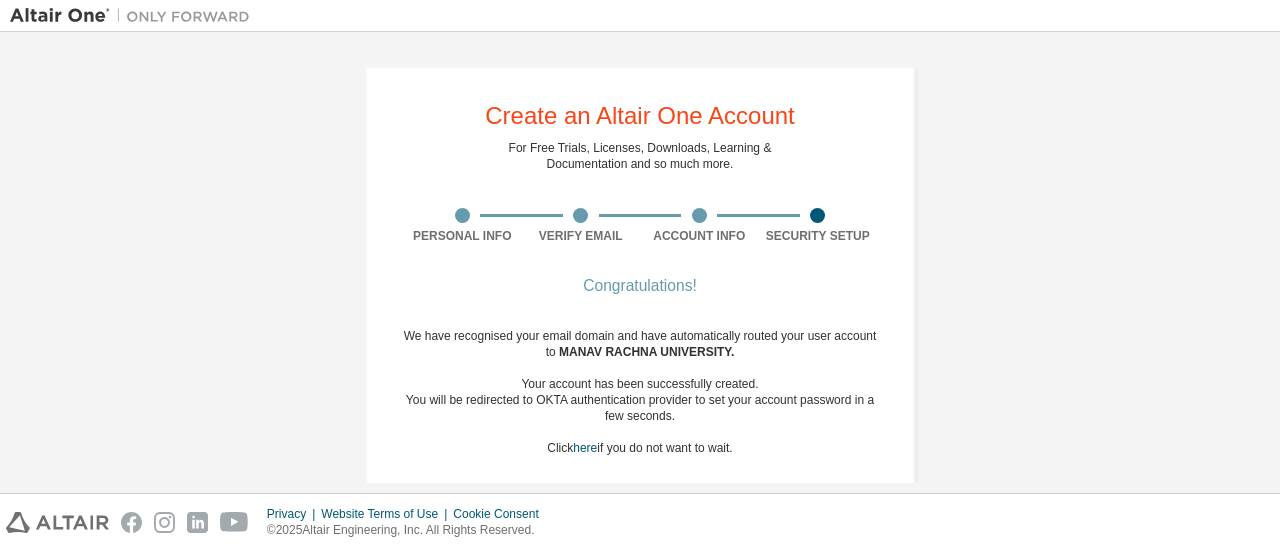 scroll, scrollTop: 34, scrollLeft: 0, axis: vertical 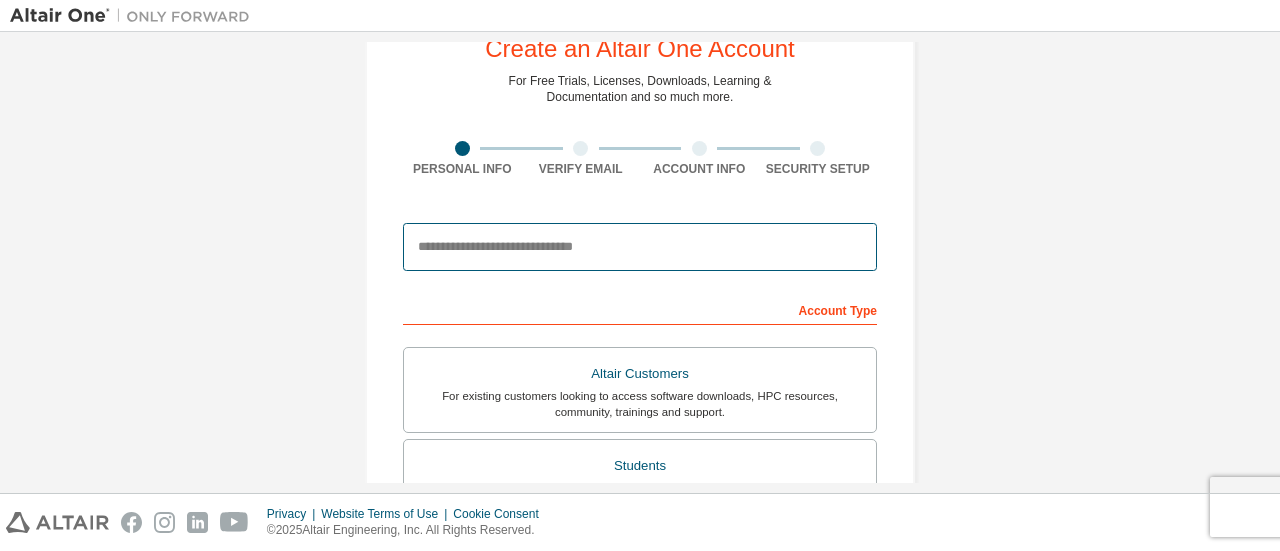 click at bounding box center [640, 247] 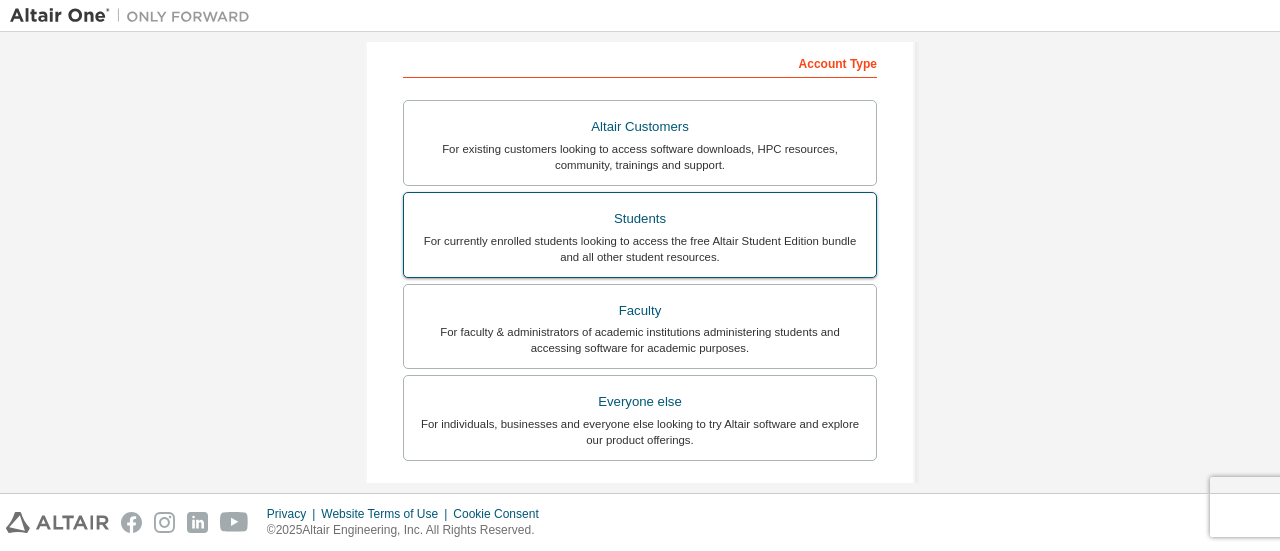 scroll, scrollTop: 377, scrollLeft: 0, axis: vertical 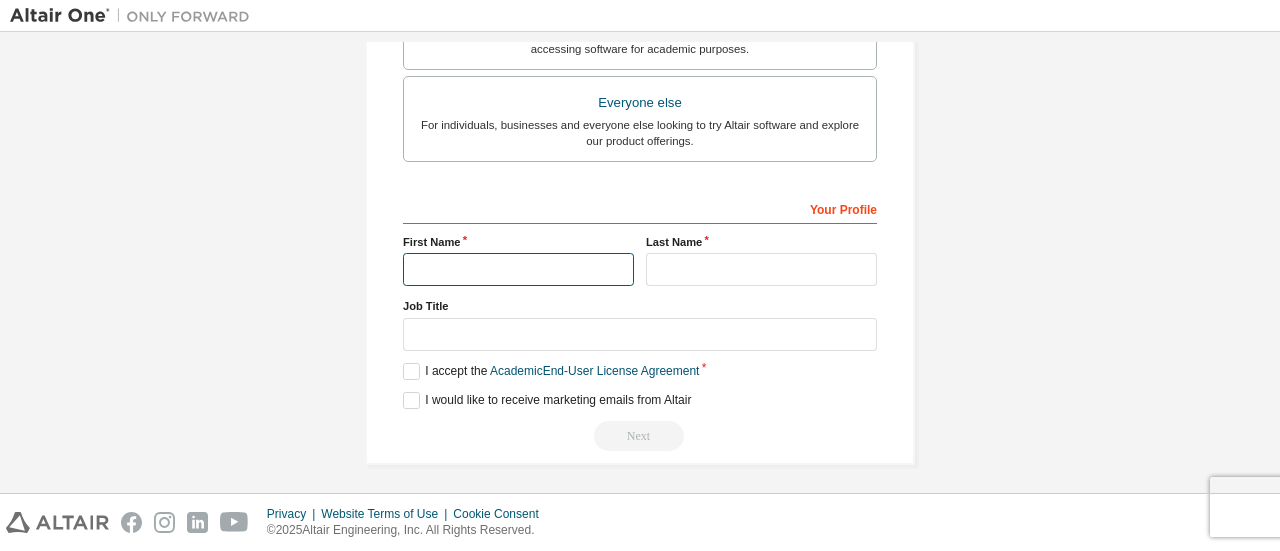 click at bounding box center (518, 269) 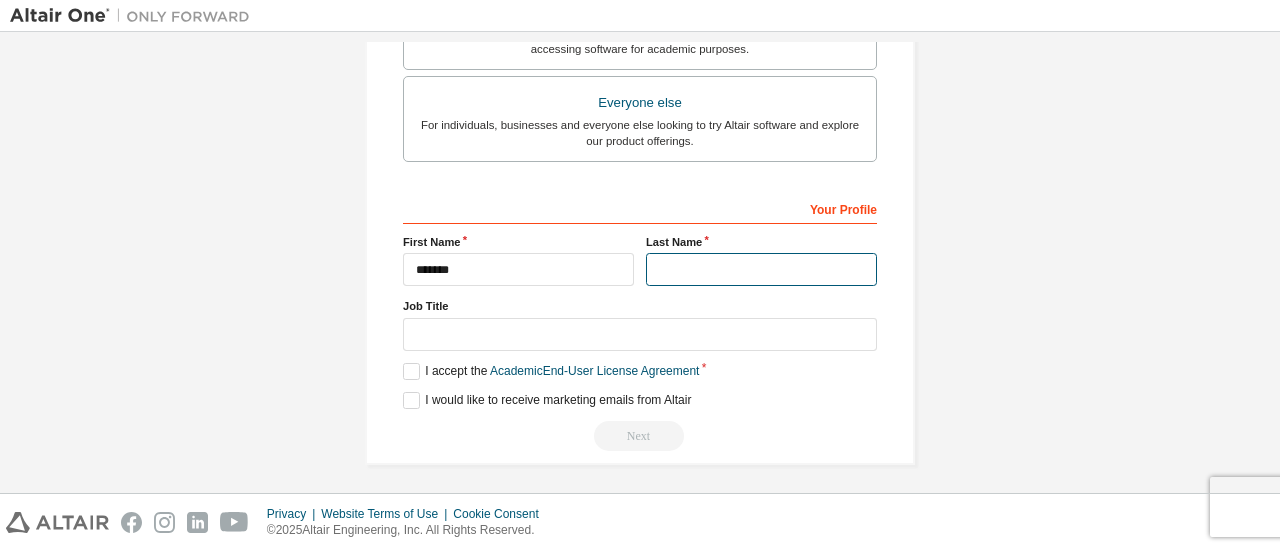 type on "*******" 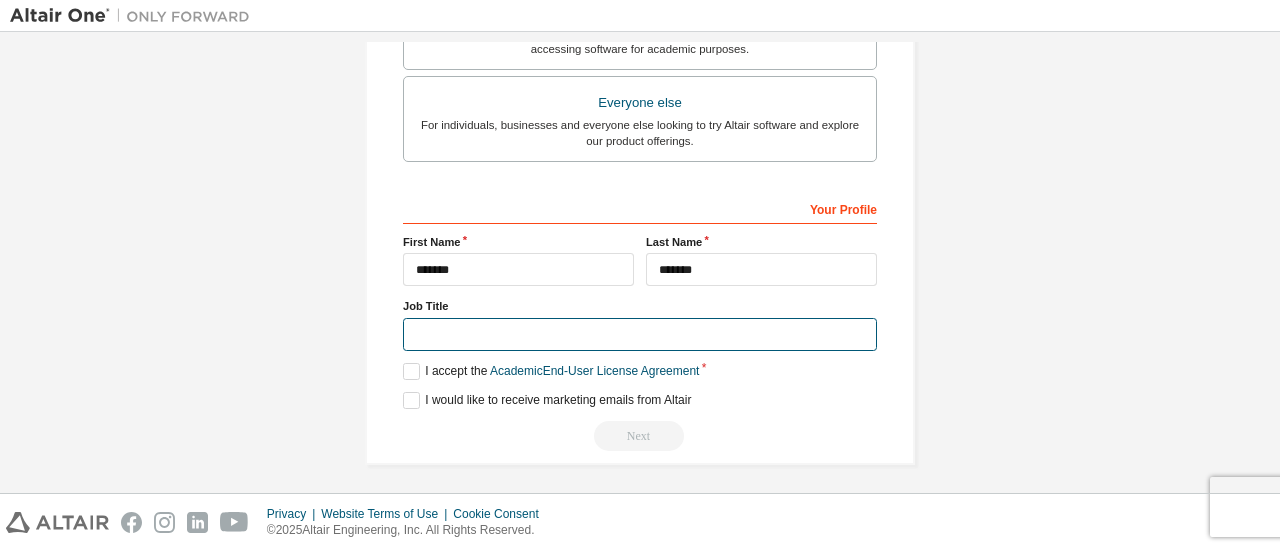 click at bounding box center [640, 334] 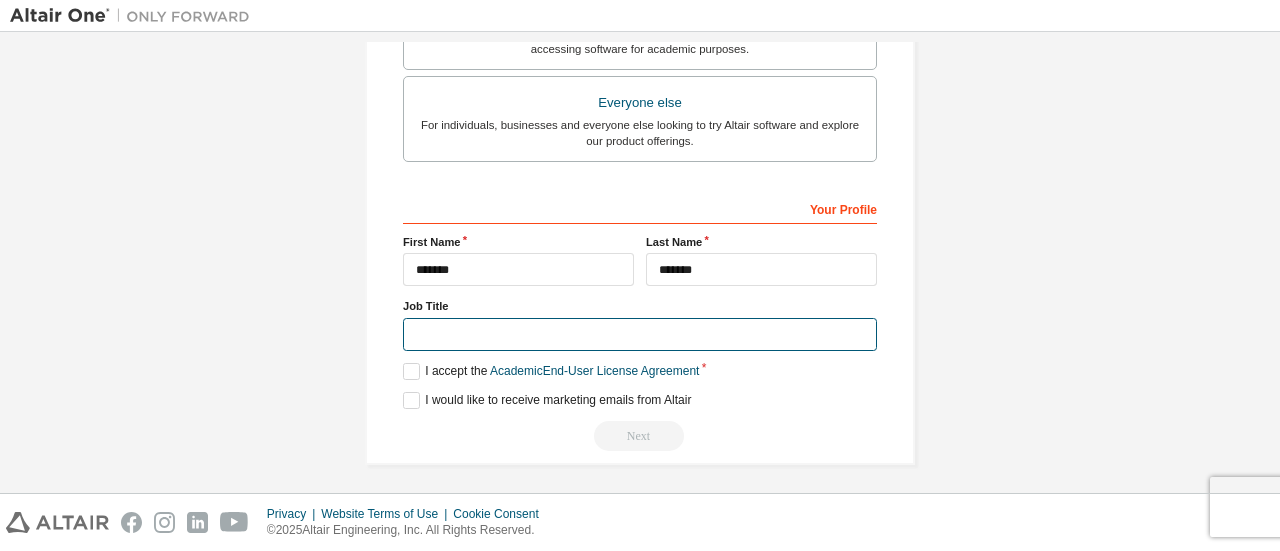 type on "*******" 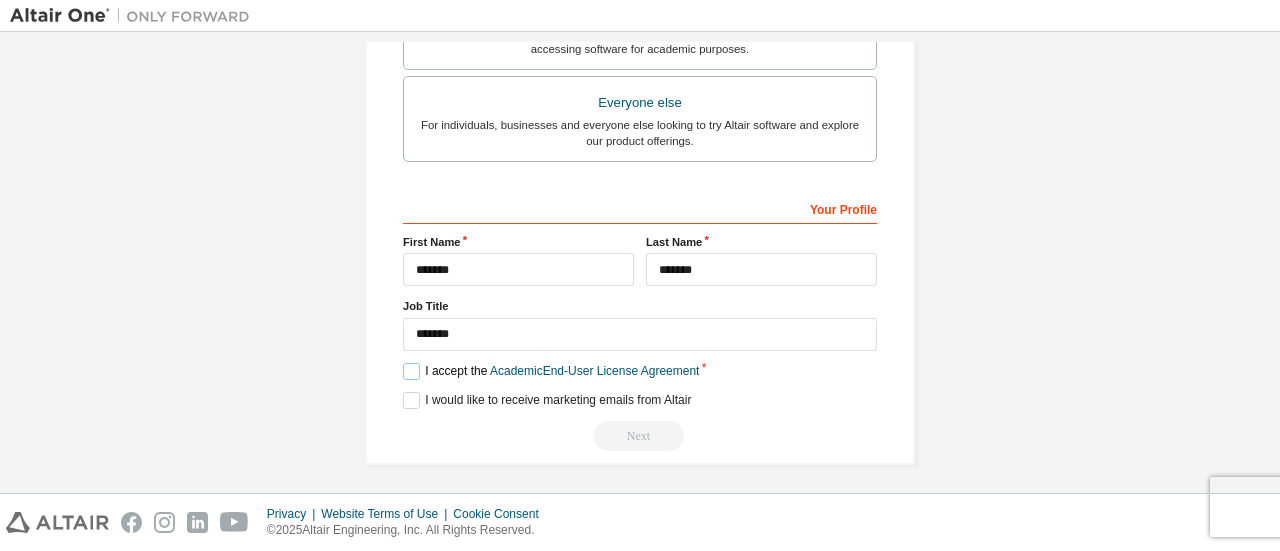 click on "I accept the   Academic   End-User License Agreement" at bounding box center [551, 371] 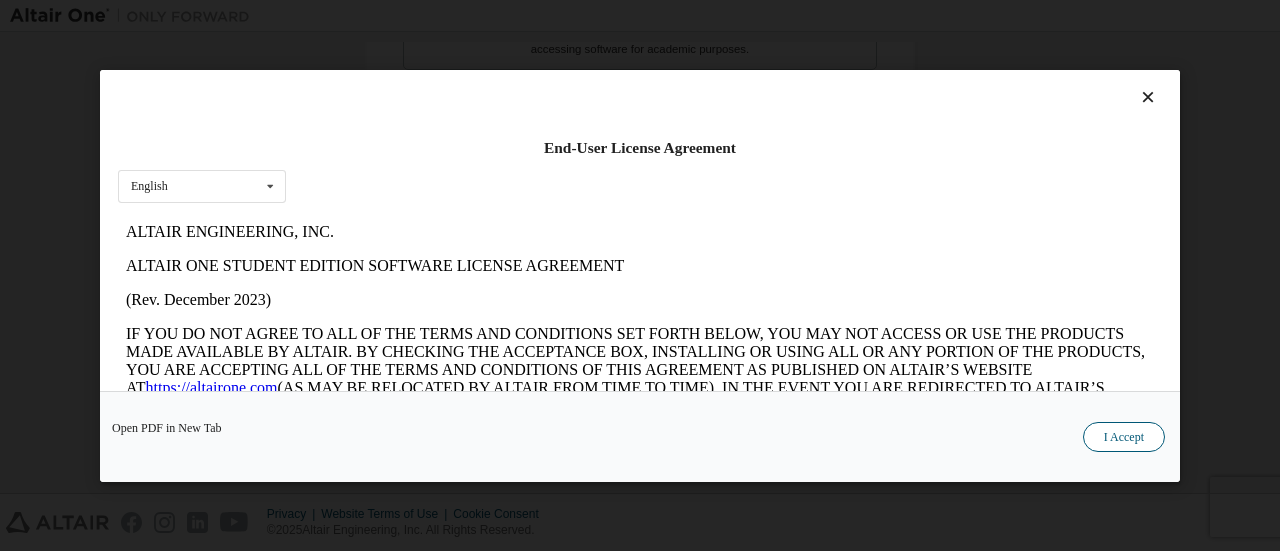 scroll, scrollTop: 0, scrollLeft: 0, axis: both 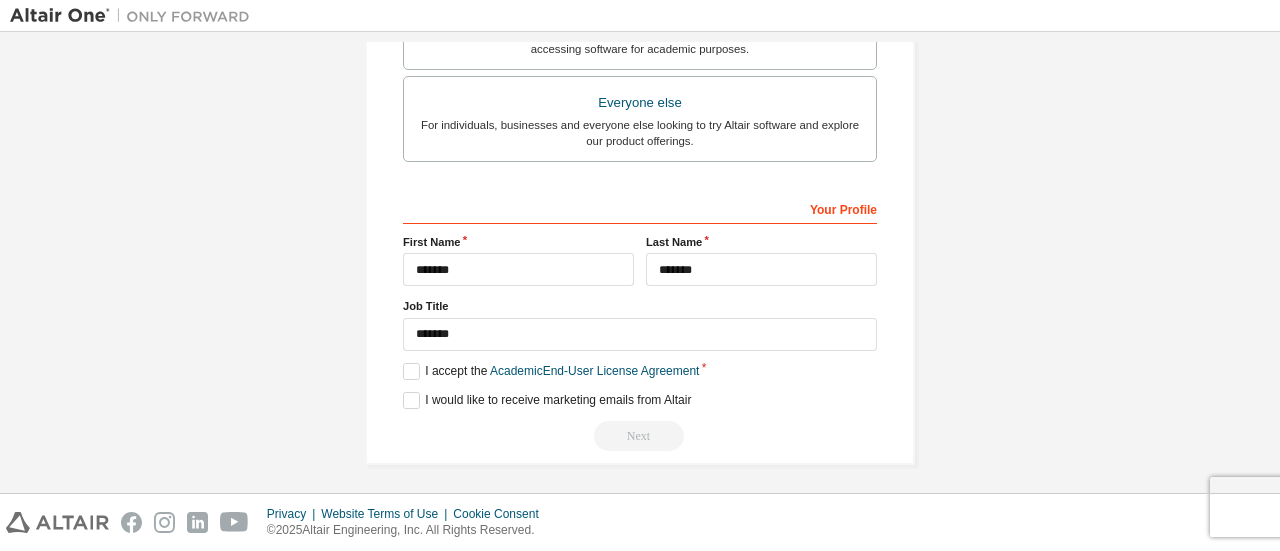 click on "Next" at bounding box center [640, 436] 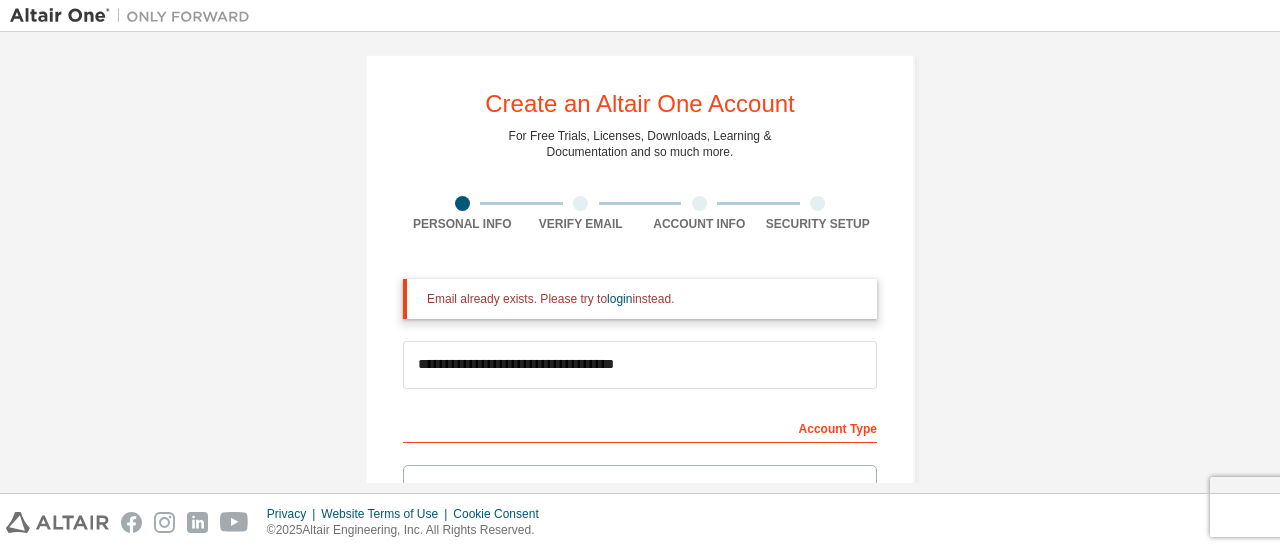 scroll, scrollTop: 13, scrollLeft: 0, axis: vertical 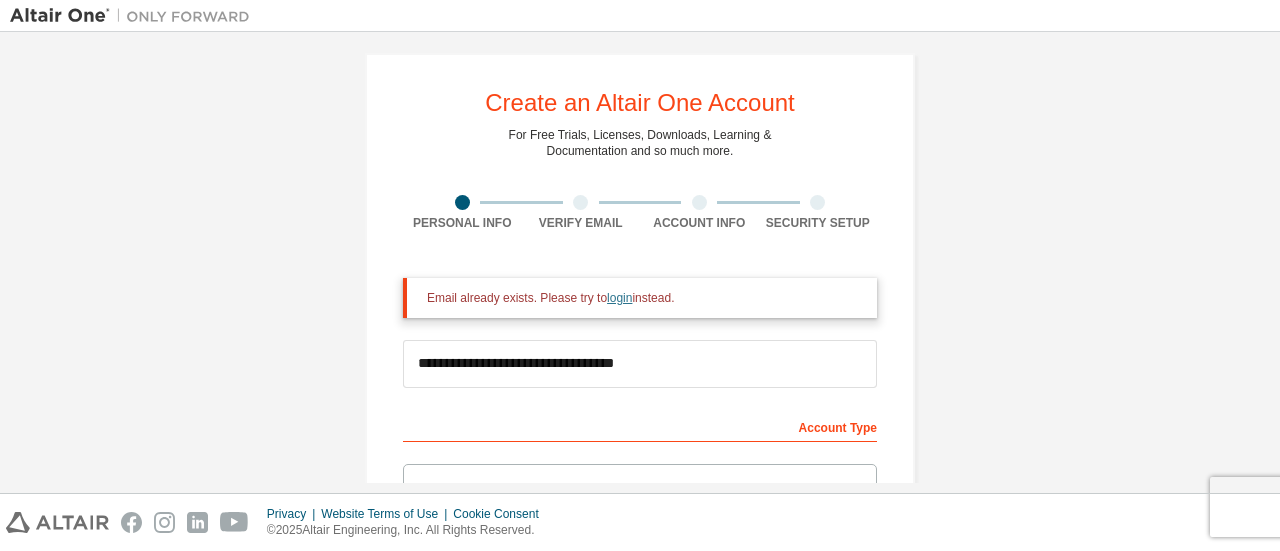 click on "login" at bounding box center [619, 298] 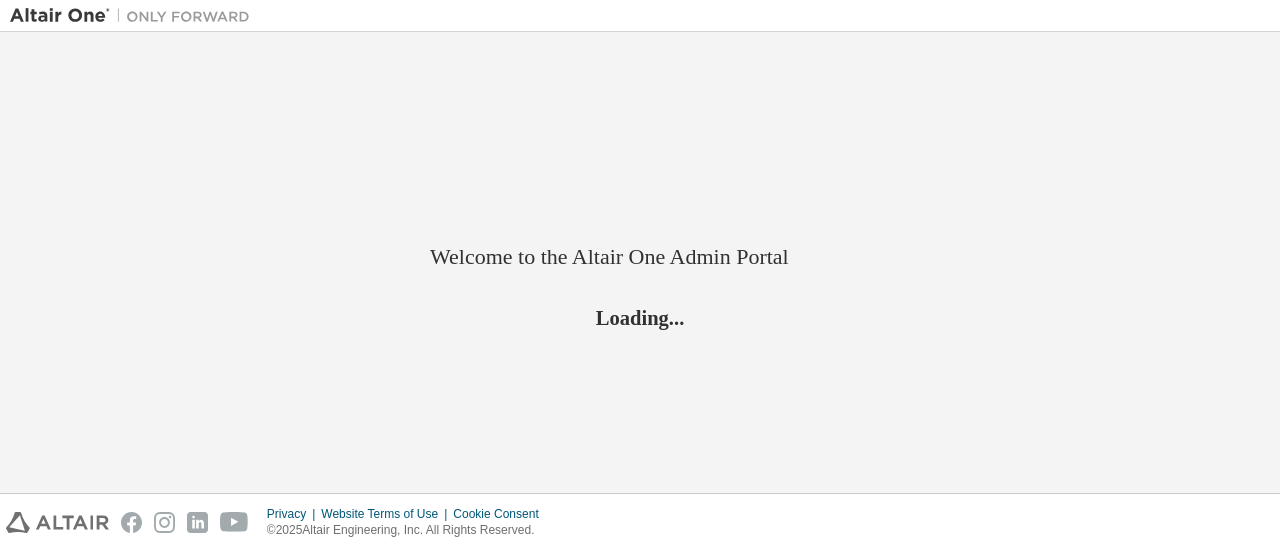 scroll, scrollTop: 0, scrollLeft: 0, axis: both 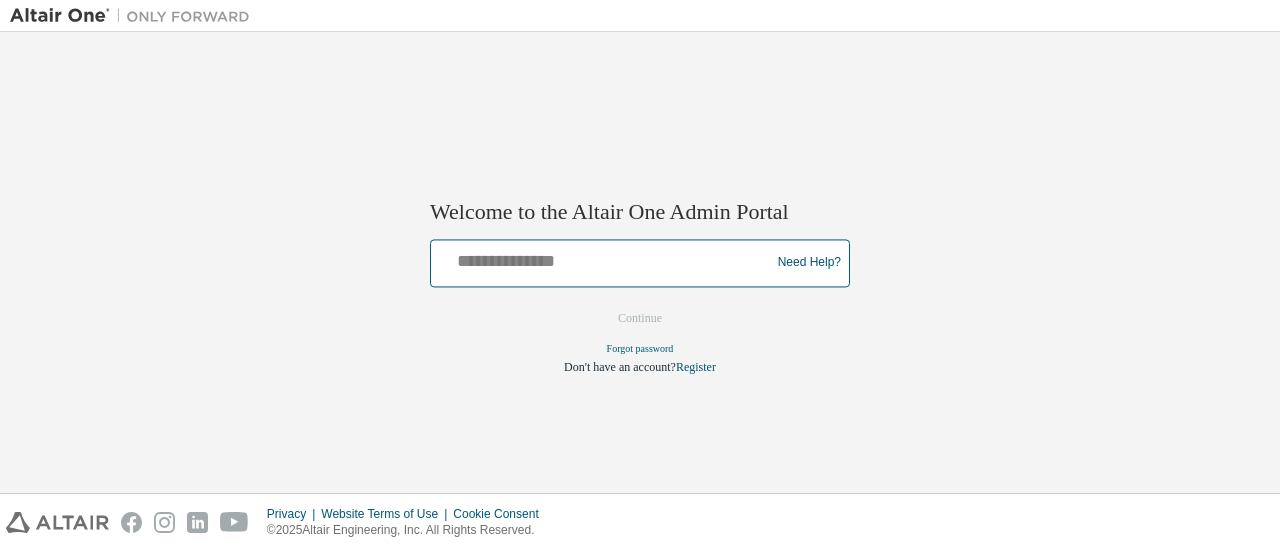 click at bounding box center [603, 258] 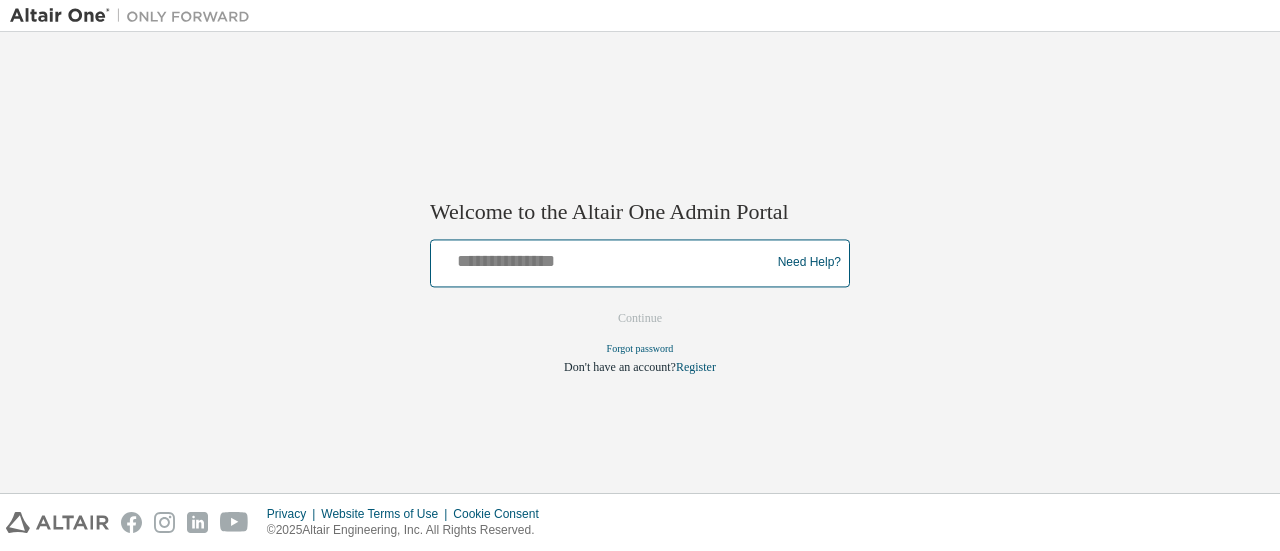 type on "**********" 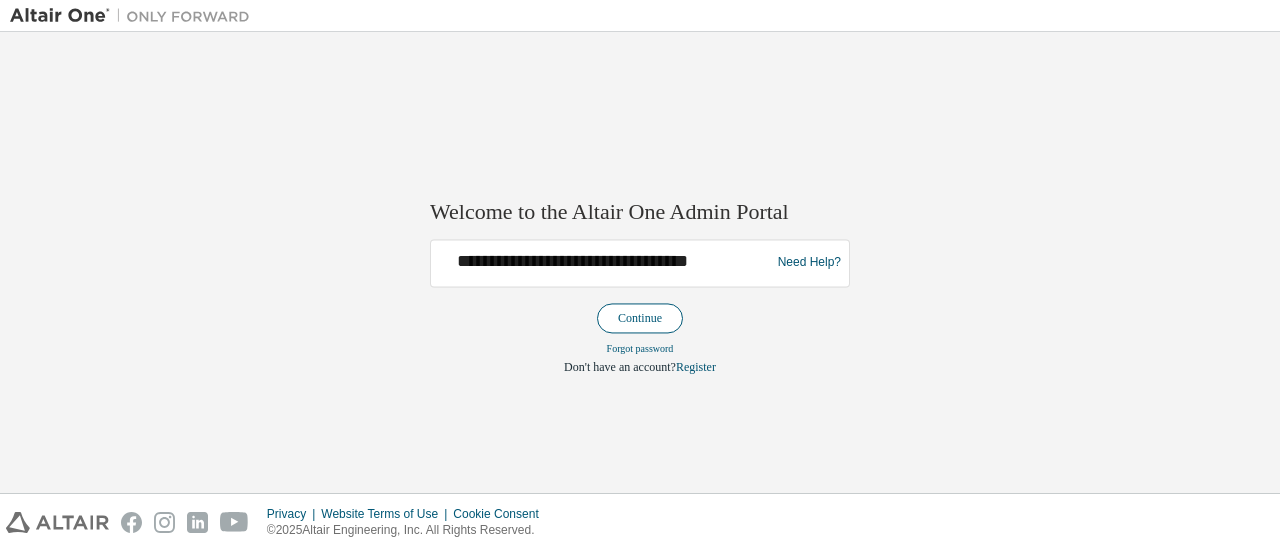 click on "Continue" at bounding box center (640, 318) 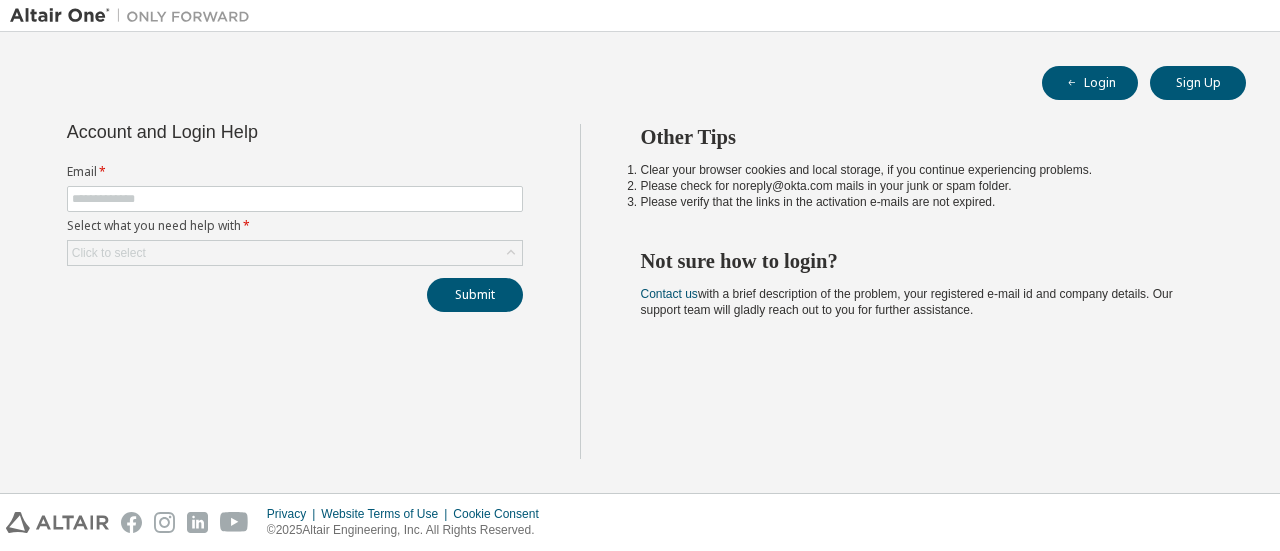 scroll, scrollTop: 0, scrollLeft: 0, axis: both 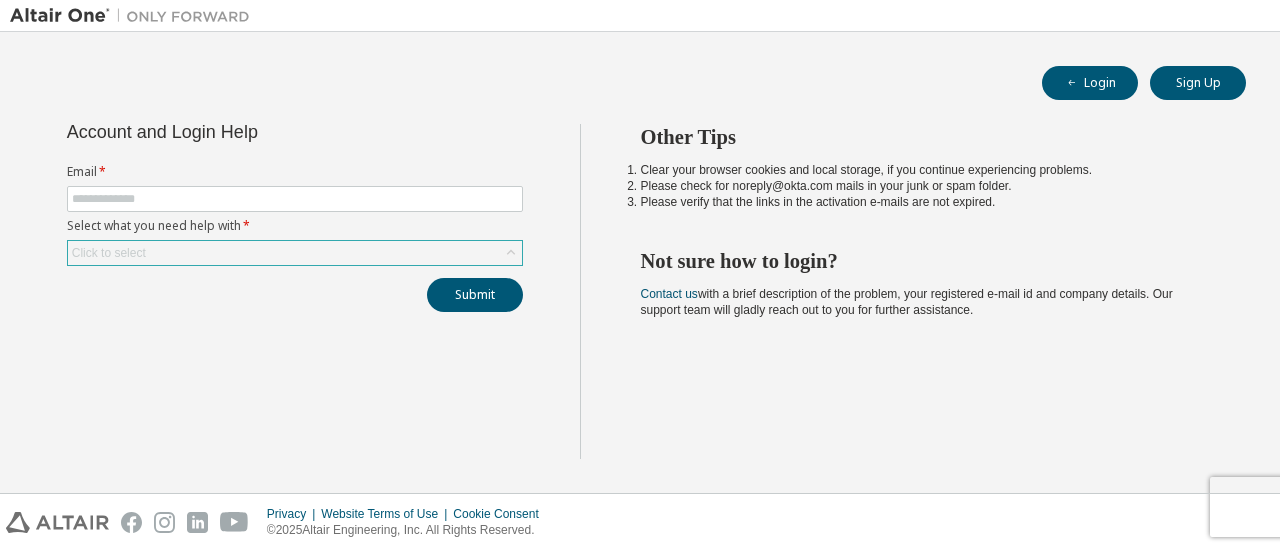 click on "Click to select" at bounding box center [295, 253] 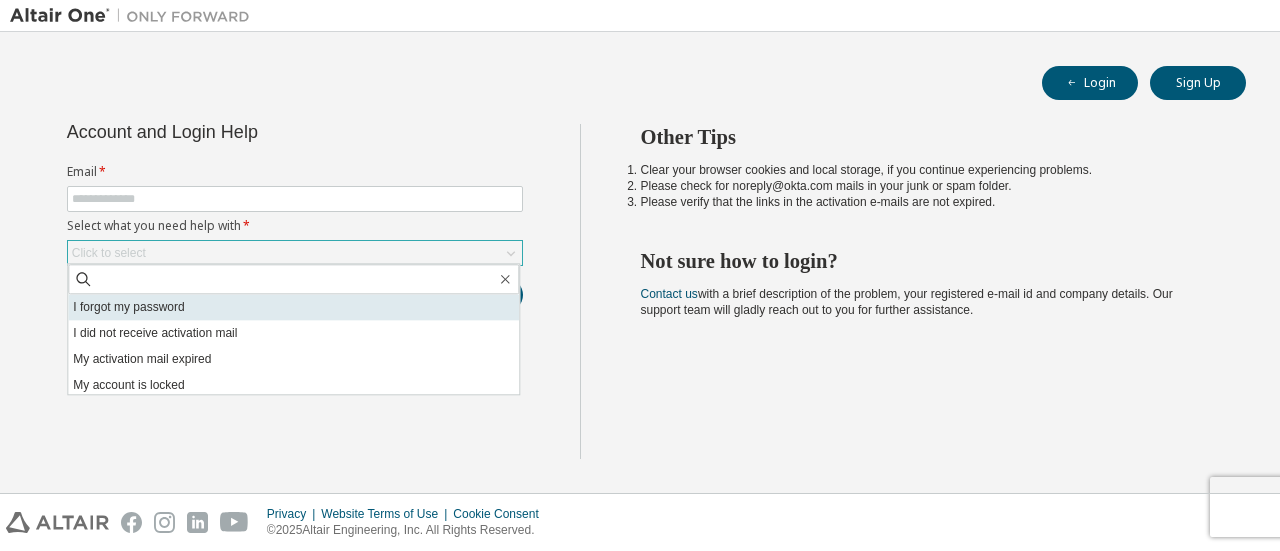 click on "I forgot my password" at bounding box center [293, 307] 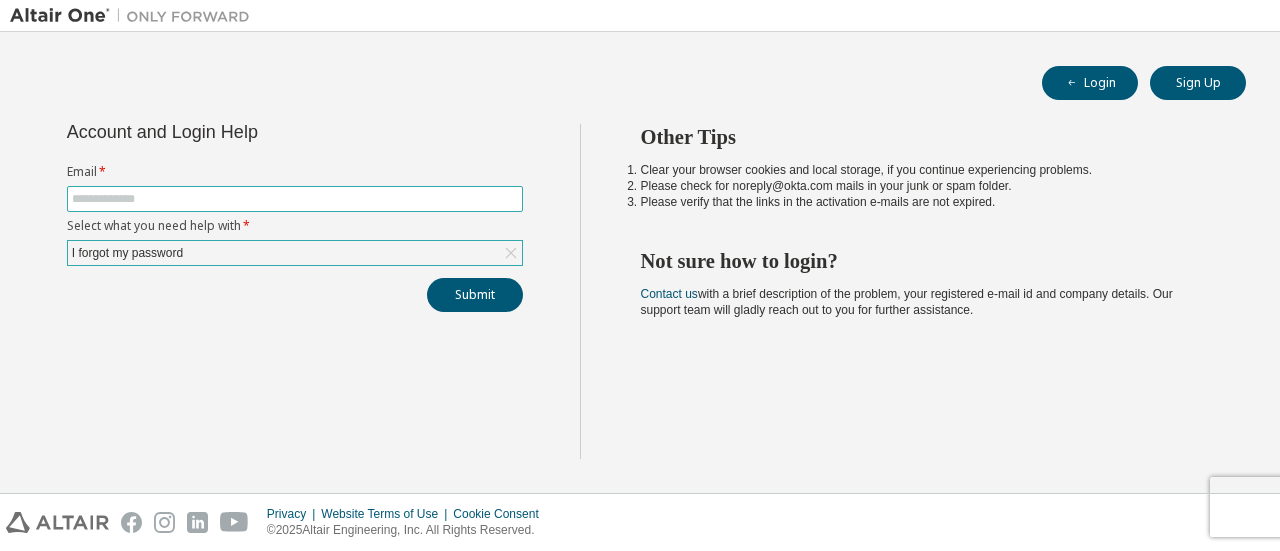 click at bounding box center [295, 199] 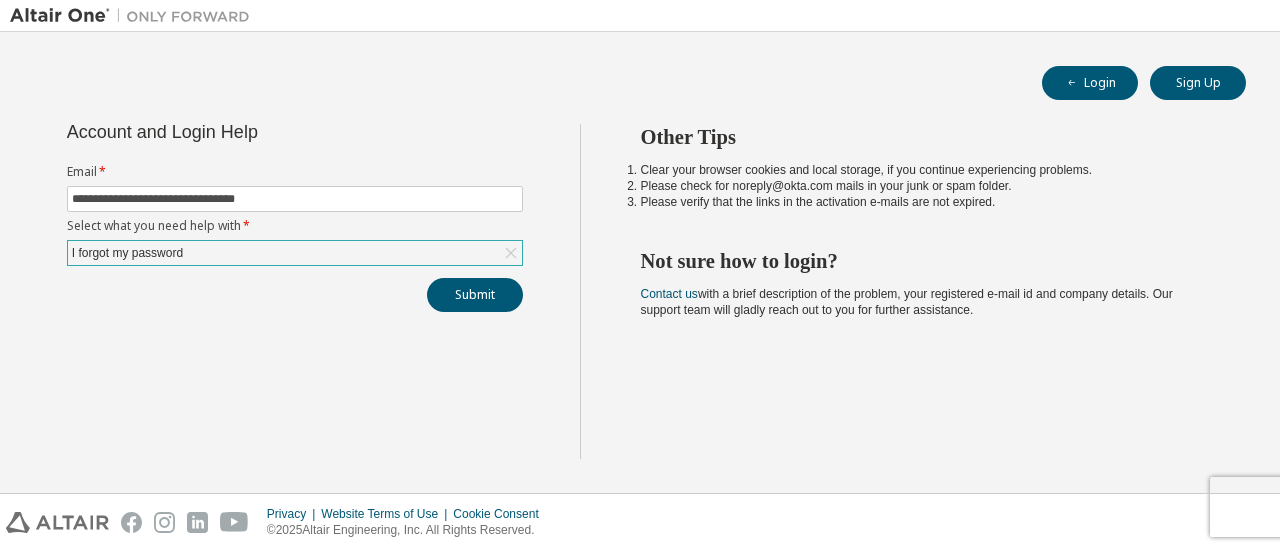click on "**********" at bounding box center (295, 291) 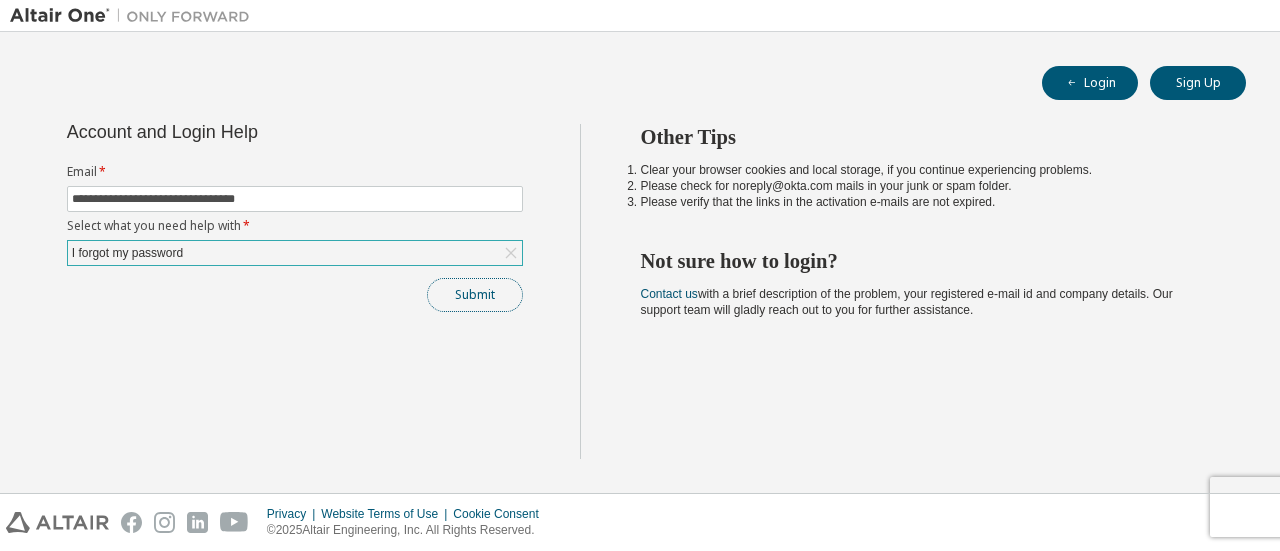 click on "Submit" at bounding box center [475, 295] 